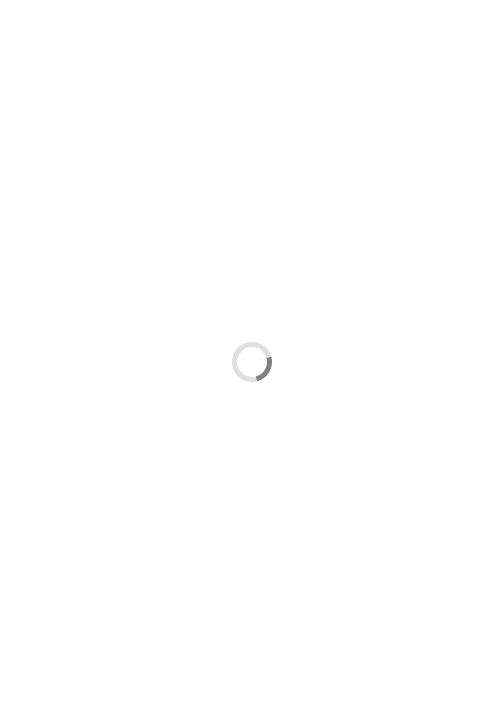 scroll, scrollTop: 0, scrollLeft: 0, axis: both 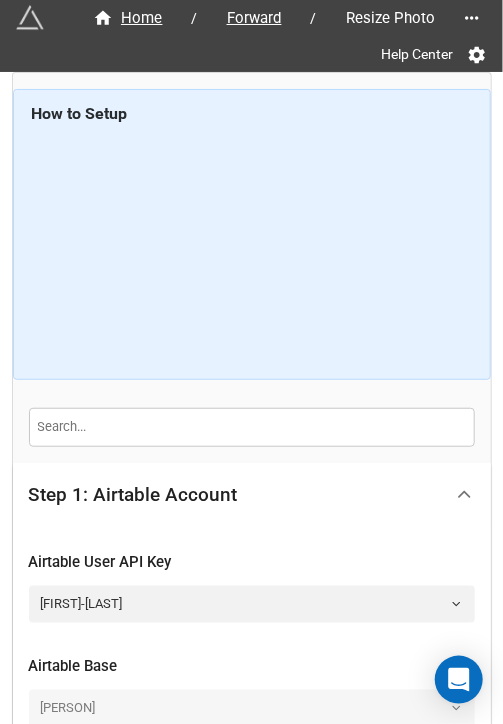 click 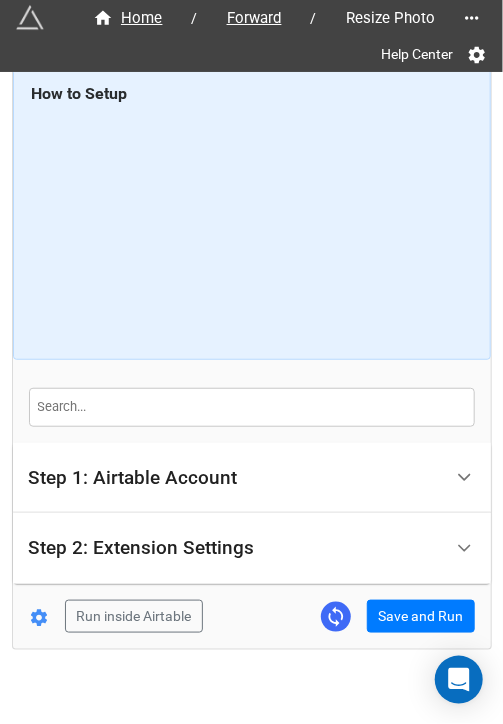 scroll, scrollTop: 40, scrollLeft: 0, axis: vertical 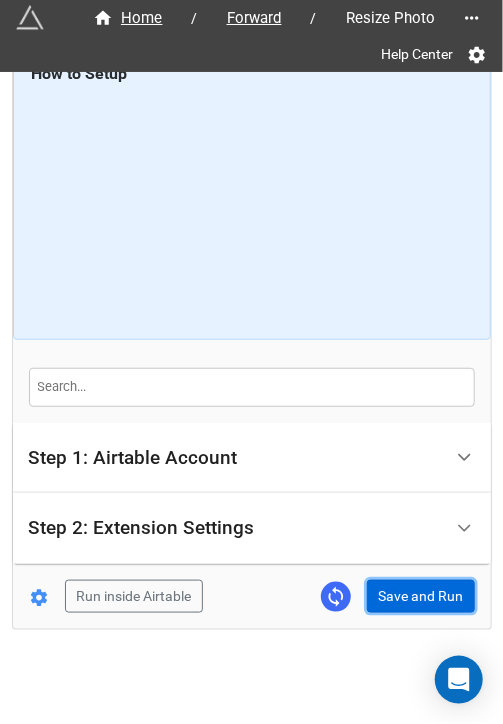 click on "Save and Run" at bounding box center (421, 597) 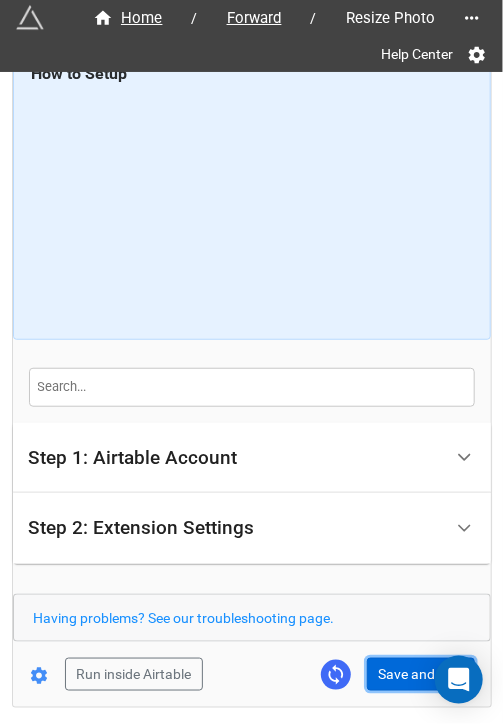 click on "Save and Run" at bounding box center (421, 675) 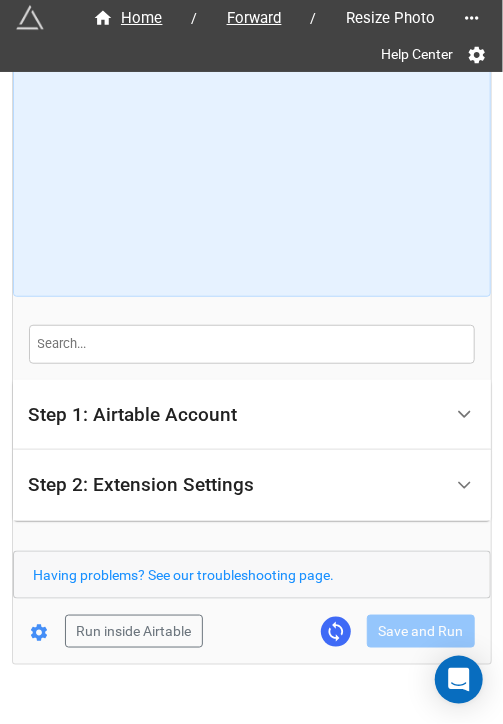 scroll, scrollTop: 118, scrollLeft: 0, axis: vertical 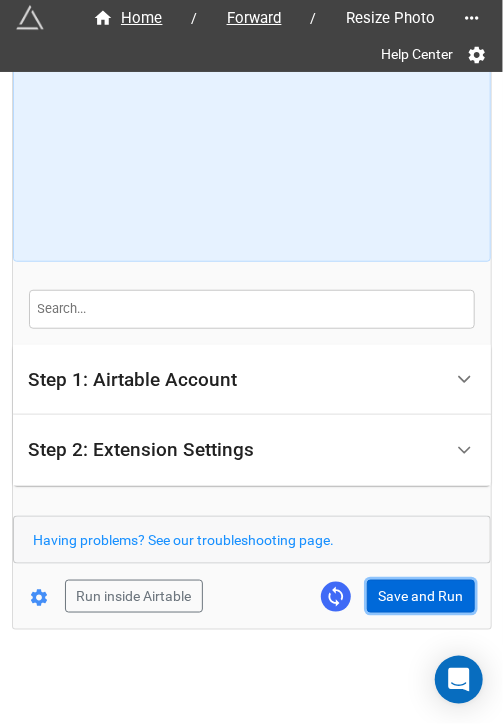 click on "Save and Run" at bounding box center (421, 597) 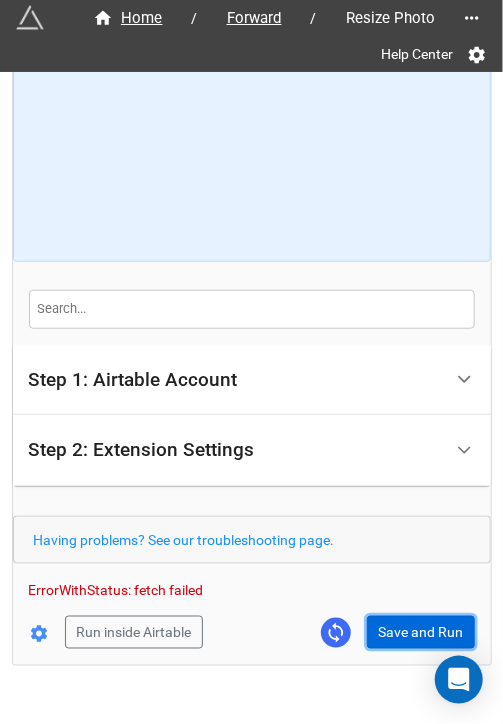 drag, startPoint x: 420, startPoint y: 625, endPoint x: 490, endPoint y: 609, distance: 71.80529 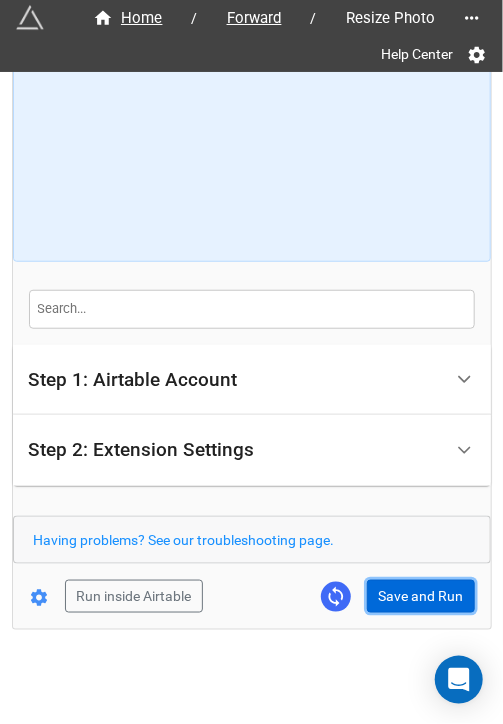 click on "Save and Run" at bounding box center (421, 597) 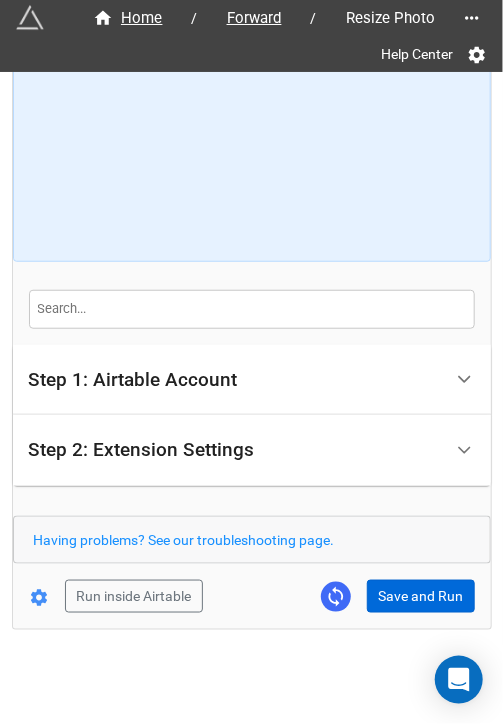 click on "Home / Forward / Resize Photo Help Center How to Setup Step 1: Airtable Account Airtable User API Key [PERSON] Airtable Base Kfriday Airtable Table Forward Filtering Master Step 2: Extension Settings Original Images Airtable Field The field that contains the images that you'd like to resize. This field must be an 'Attachment' Field. KG Photo_BIG Resized Images Airtable Field The field where the resized images will be stored. If a file in the Original Images Airtable Field is not suppored (e.g. PDF), then we will save the original file in the new field without resizing it. This field must be an 'Attachment' Field. KG Photo_Small Image Scale (Only if not using width/height) Only use this if you're not using width and height. If you input 0.5, that will shrink the images in half. .25 Image Width (Only if not using scale) Only use this if you're not using 'scale'. If a height is not specified, the images will be resized to the given width, while maintaining the aspect ratio. Convert images to JPEG Advanced" at bounding box center (252, 292) 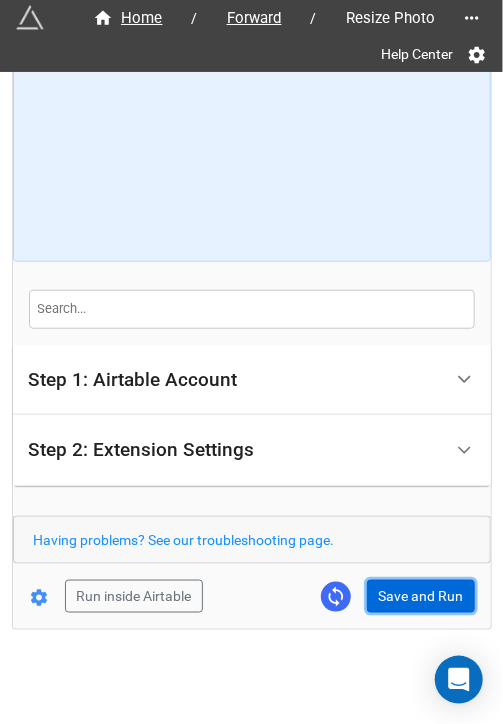 click on "Save and Run" at bounding box center [421, 597] 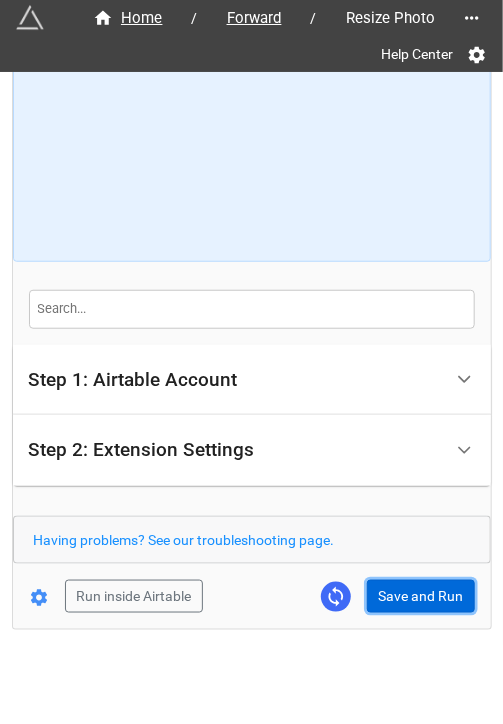 click on "Save and Run" at bounding box center [421, 597] 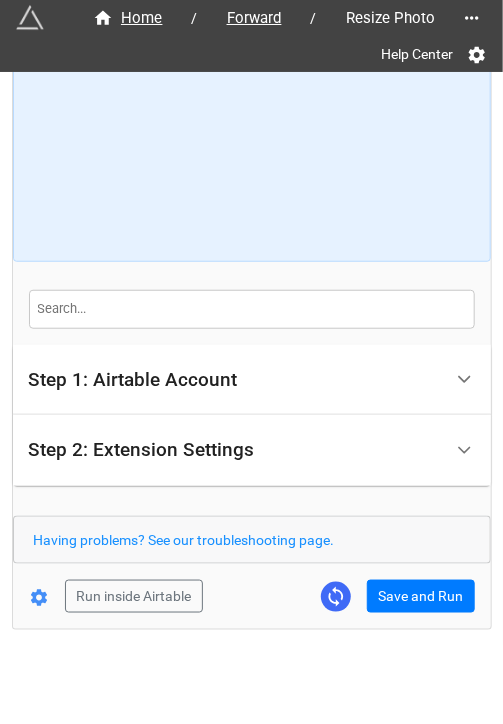 click on "The field that contains the images that you'd like to resize. This field must be an 'Attachment' Field." at bounding box center [252, 292] 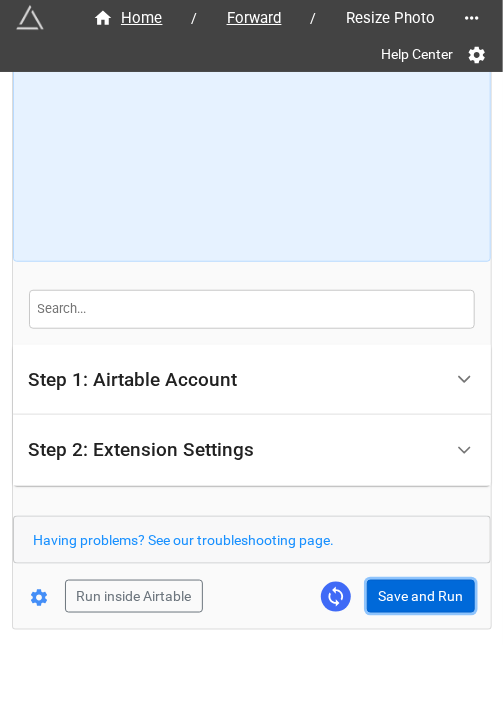 click on "Save and Run" at bounding box center [421, 597] 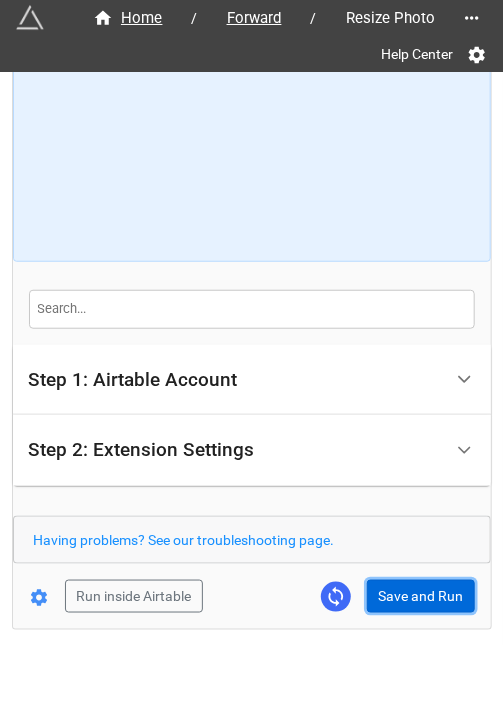 drag, startPoint x: 372, startPoint y: 607, endPoint x: 382, endPoint y: 600, distance: 12.206555 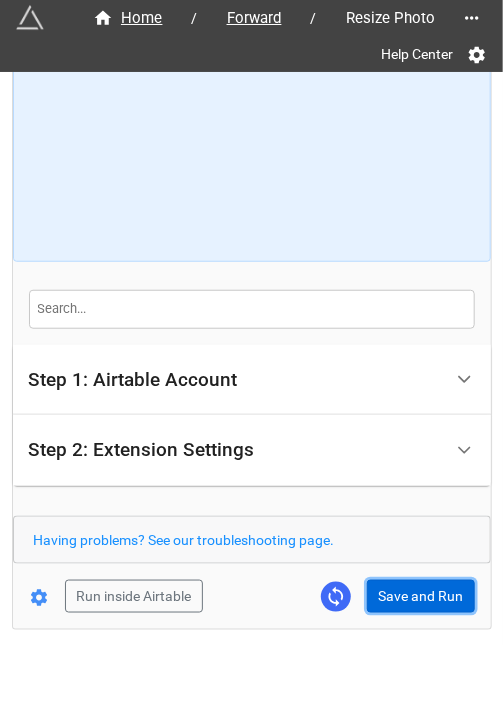 click on "Save and Run" at bounding box center (421, 597) 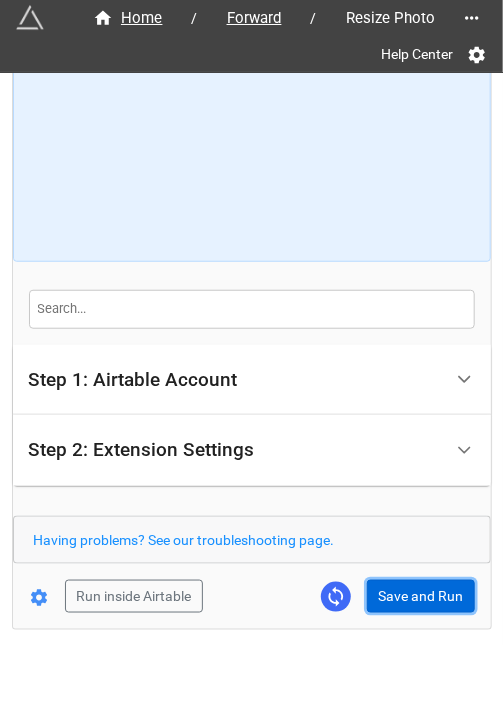 click on "Save and Run" at bounding box center (421, 597) 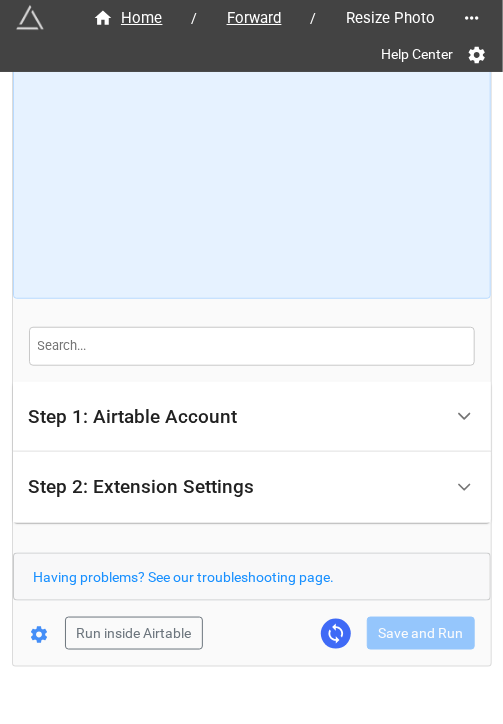 scroll, scrollTop: 118, scrollLeft: 0, axis: vertical 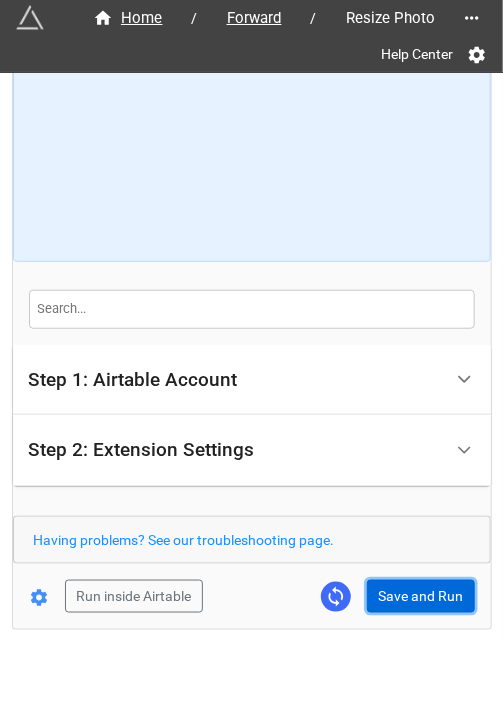 drag, startPoint x: 394, startPoint y: 587, endPoint x: 404, endPoint y: 589, distance: 10.198039 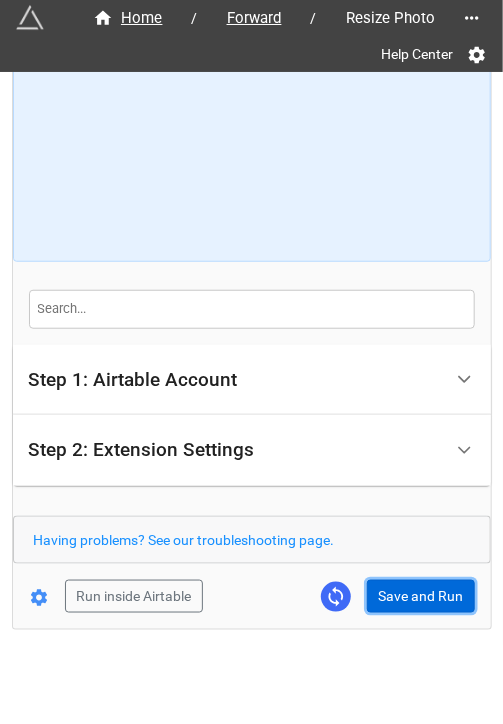 click on "Save and Run" at bounding box center (421, 597) 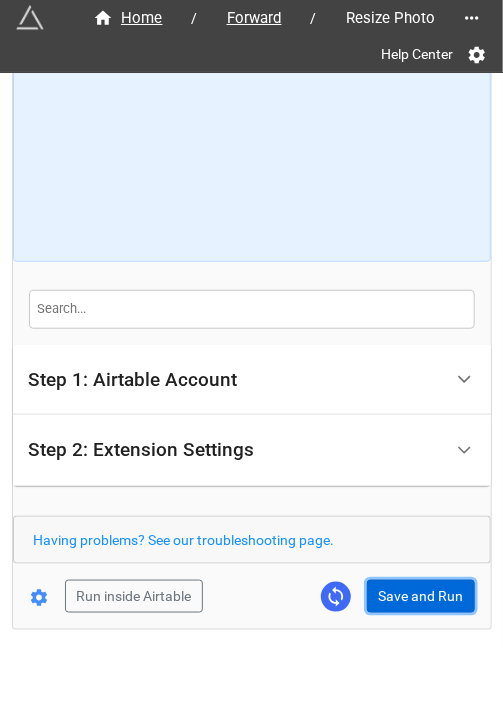 click on "Save and Run" at bounding box center (421, 597) 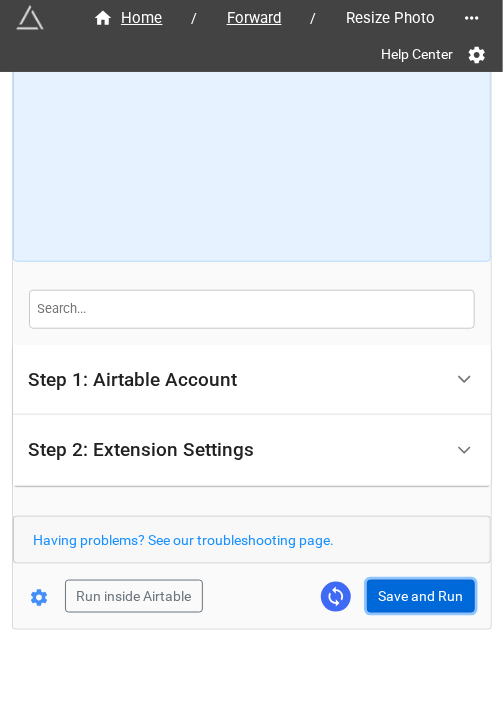 drag, startPoint x: 420, startPoint y: 581, endPoint x: 435, endPoint y: 580, distance: 15.033297 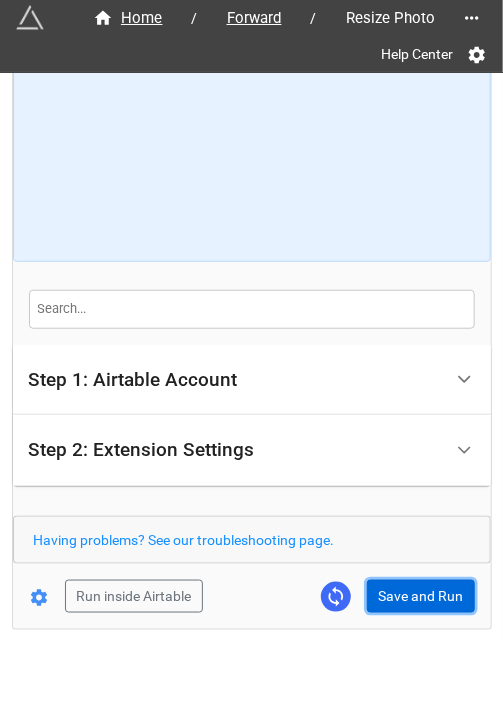 click on "Save and Run" at bounding box center (421, 597) 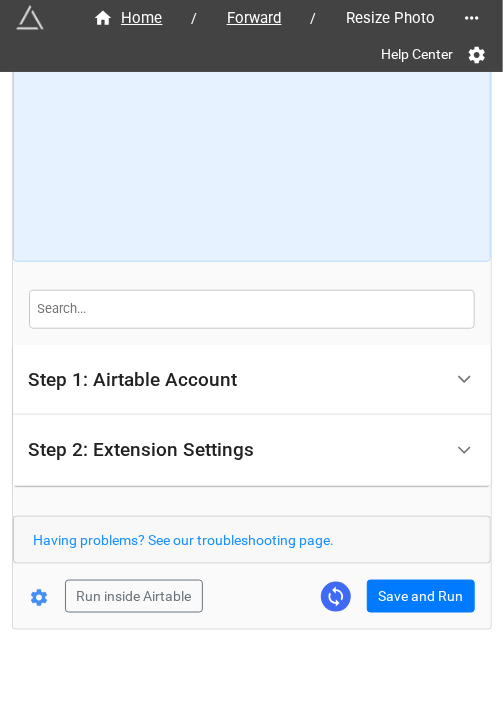 click on "The field that contains the images that you'd like to resize. This field must be an 'Attachment' Field." at bounding box center [252, 292] 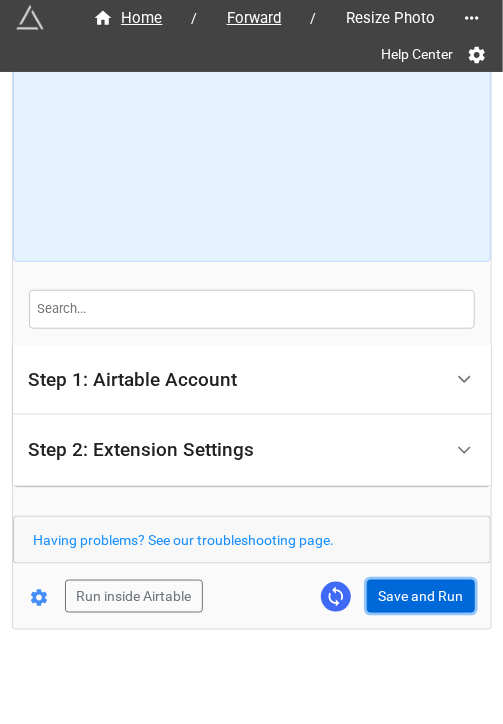 click on "Save and Run" at bounding box center (421, 597) 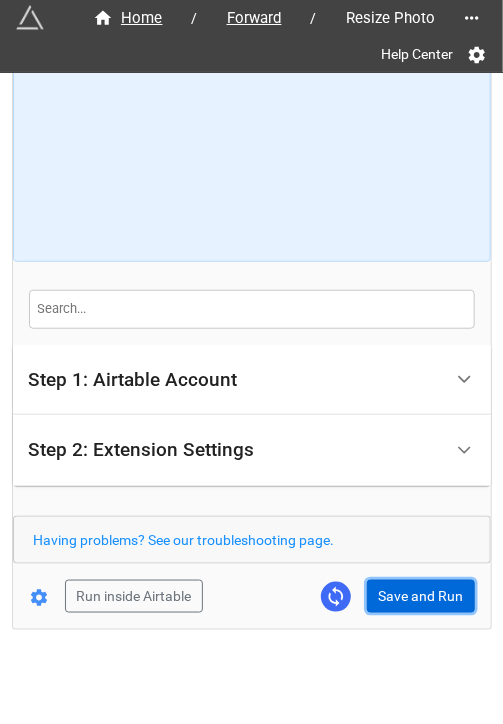 click on "Save and Run" at bounding box center [421, 597] 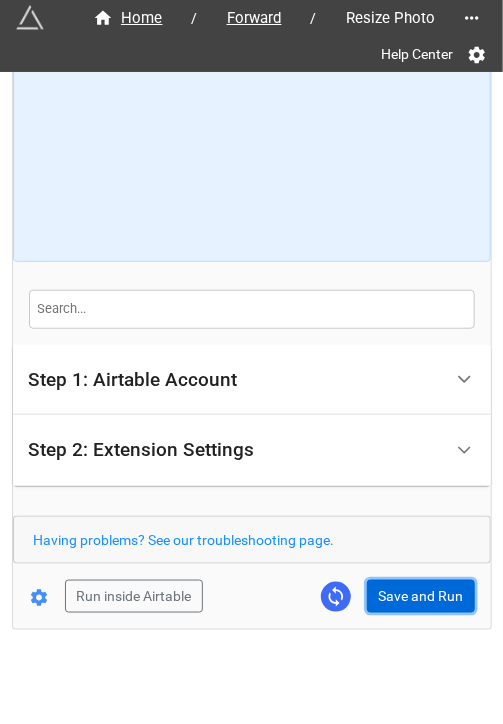 drag, startPoint x: 398, startPoint y: 589, endPoint x: 456, endPoint y: 603, distance: 59.665737 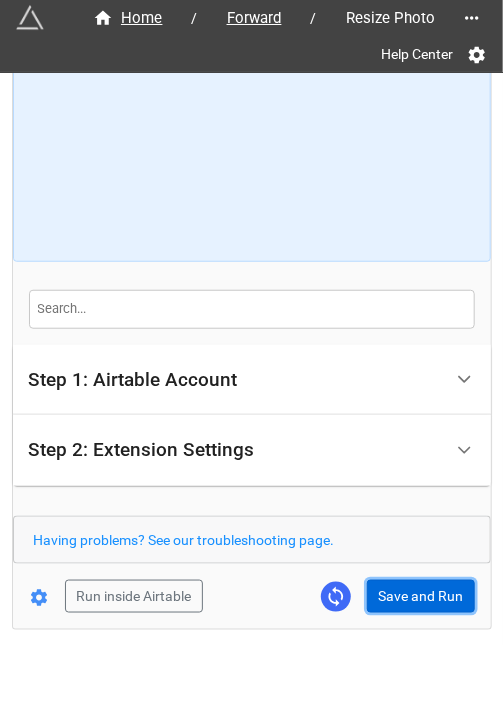 drag, startPoint x: 415, startPoint y: 596, endPoint x: 474, endPoint y: 575, distance: 62.625874 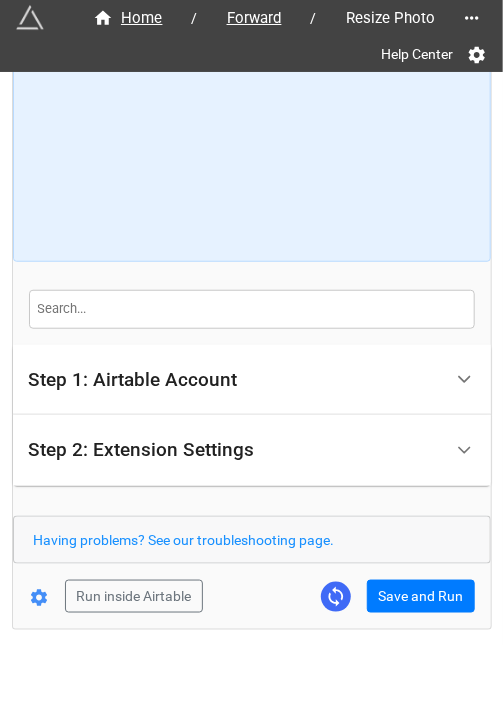 click on "Home / Forward / Resize Photo Help Center How to Setup Step 1: Airtable Account Airtable User API Key [PERSON] Airtable Base Kfriday Airtable Table Forward Filtering Master Step 2: Extension Settings Original Images Airtable Field The field that contains the images that you'd like to resize. This field must be an 'Attachment' Field. KG Photo_BIG Resized Images Airtable Field The field where the resized images will be stored. If a file in the Original Images Airtable Field is not suppored (e.g. PDF), then we will save the original file in the new field without resizing it. This field must be an 'Attachment' Field. KG Photo_Small Image Scale (Only if not using width/height) Only use this if you're not using width and height. If you input 0.5, that will shrink the images in half. .25 Image Width (Only if not using scale) Only use this if you're not using 'scale'. If a height is not specified, the images will be resized to the given width, while maintaining the aspect ratio. Convert images to JPEG Advanced" at bounding box center [252, 292] 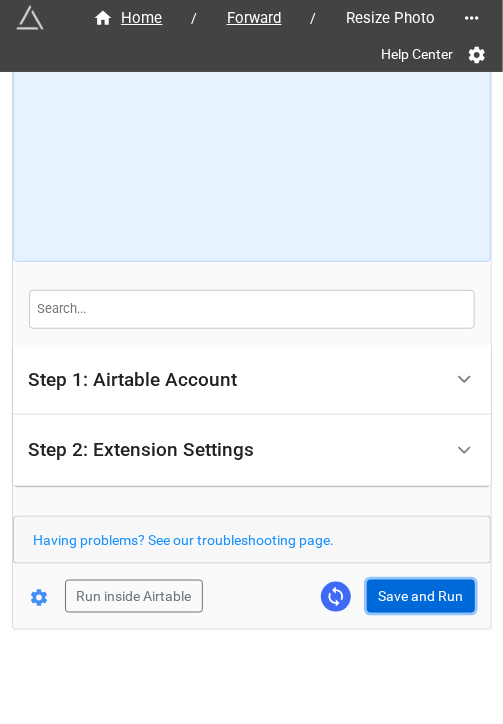 click on "Save and Run" at bounding box center (421, 597) 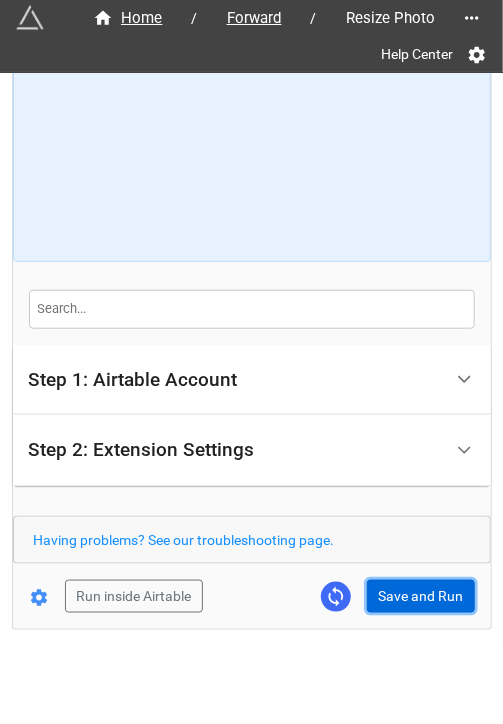 click on "Save and Run" at bounding box center (421, 597) 